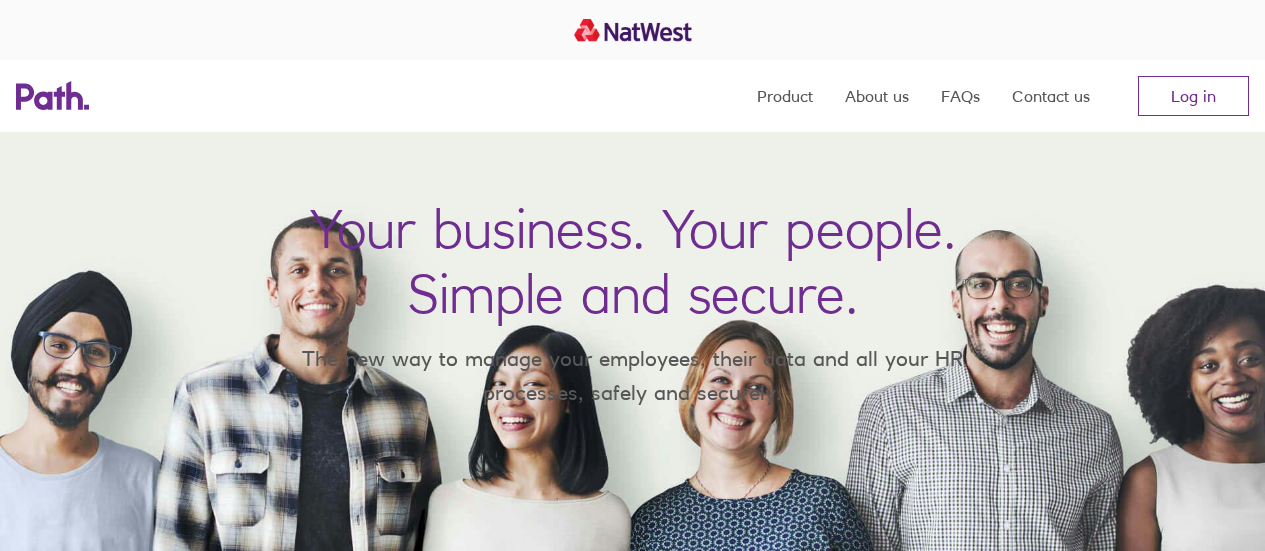 scroll, scrollTop: 0, scrollLeft: 0, axis: both 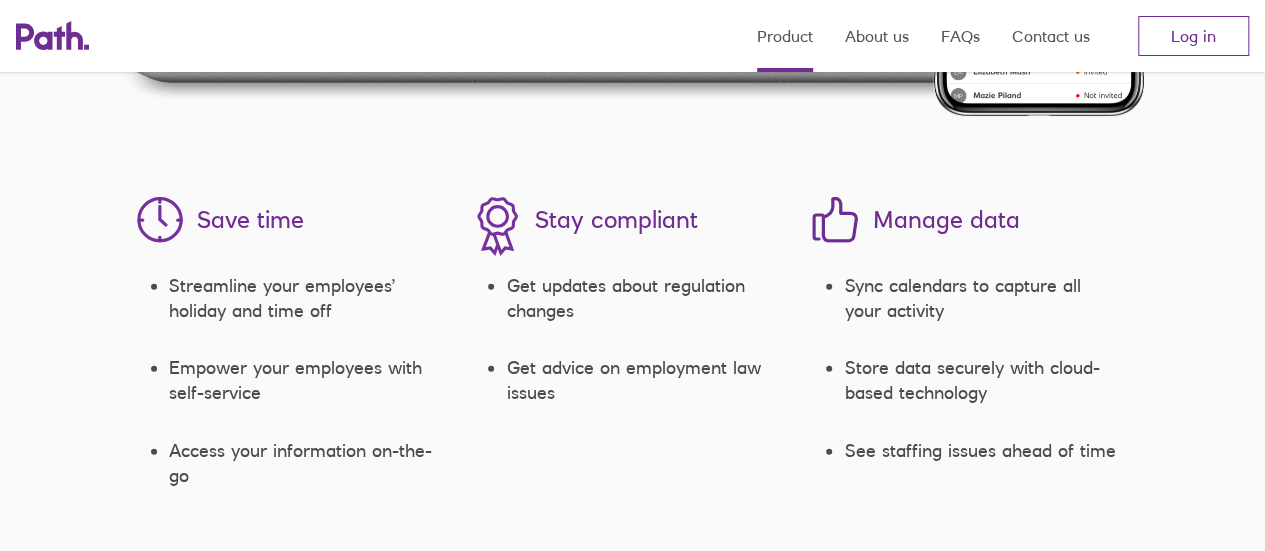 click on "Product" at bounding box center [785, 36] 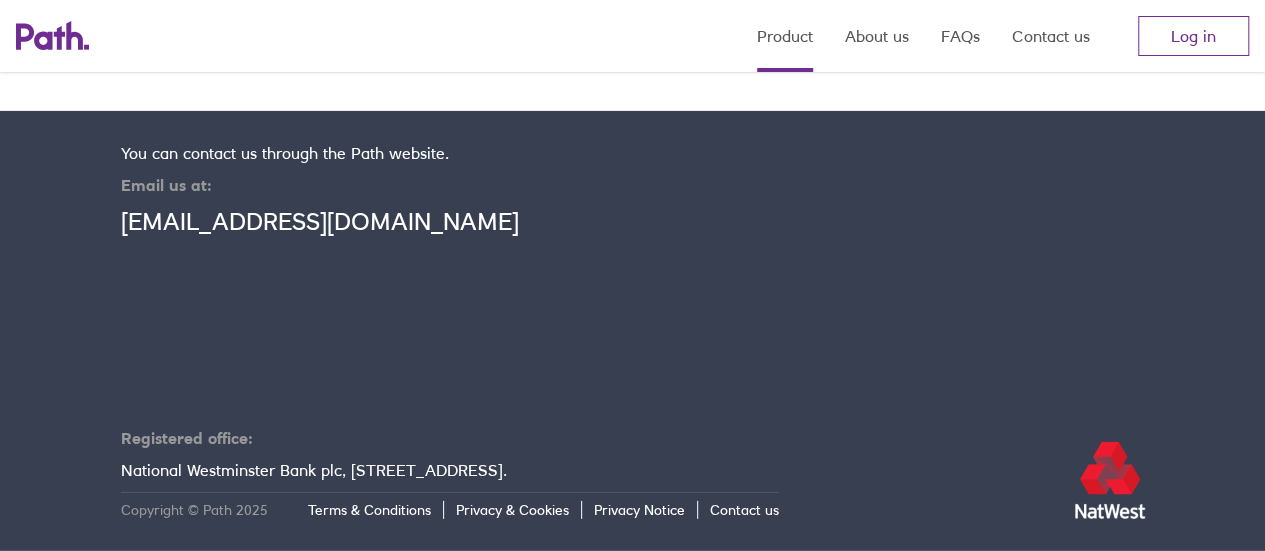scroll, scrollTop: 3805, scrollLeft: 0, axis: vertical 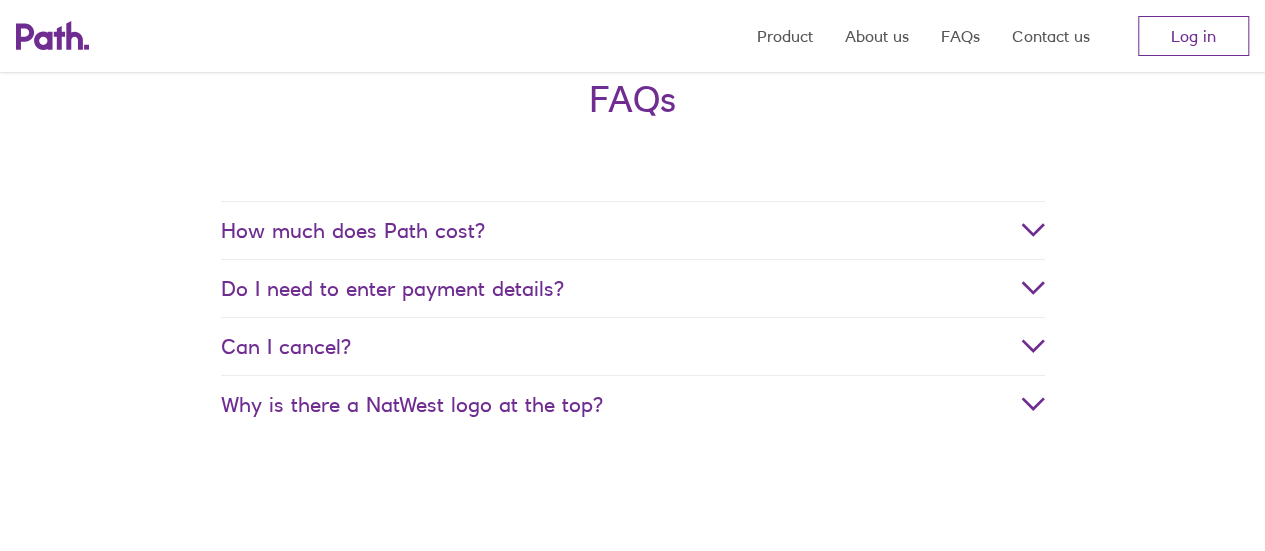 click on "How much does Path cost?" at bounding box center (633, 230) 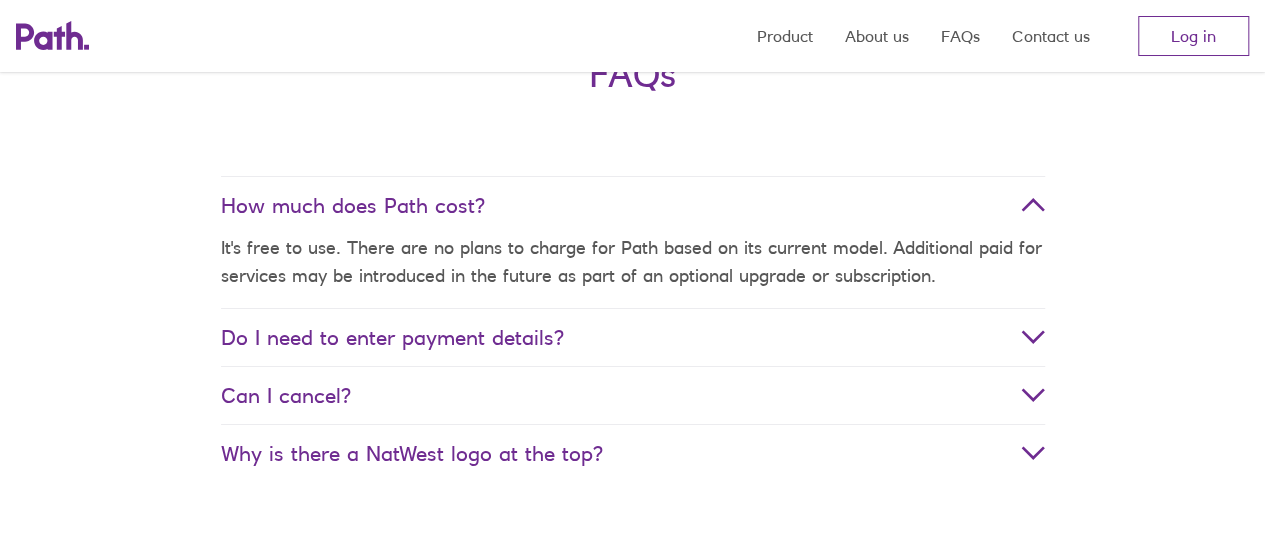 scroll, scrollTop: 3457, scrollLeft: 0, axis: vertical 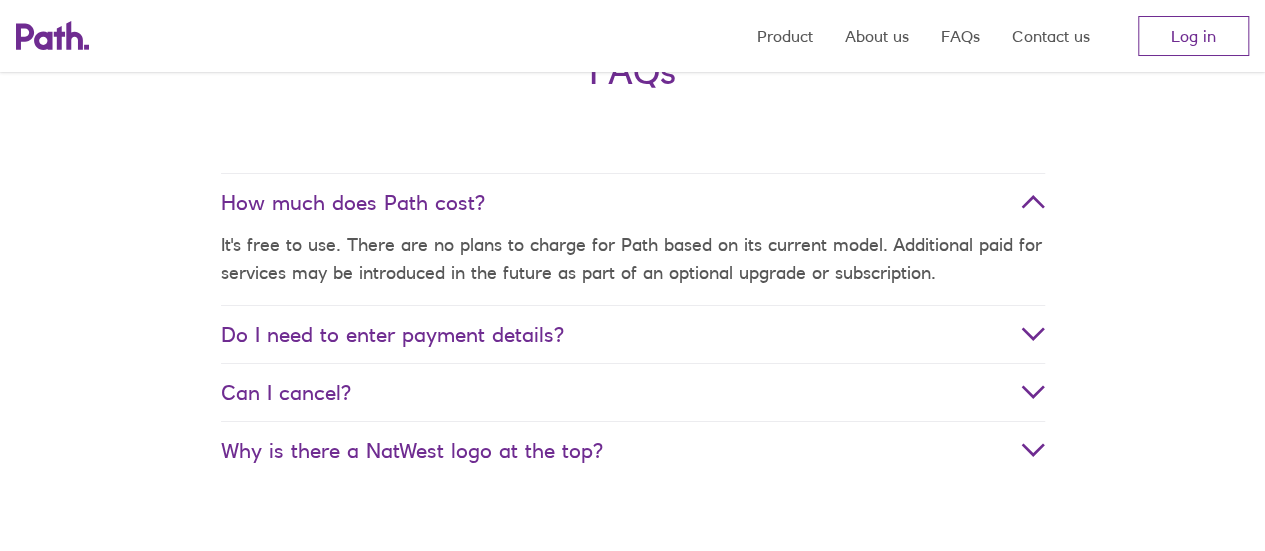 click on "Do I need to enter payment details?" at bounding box center (633, 334) 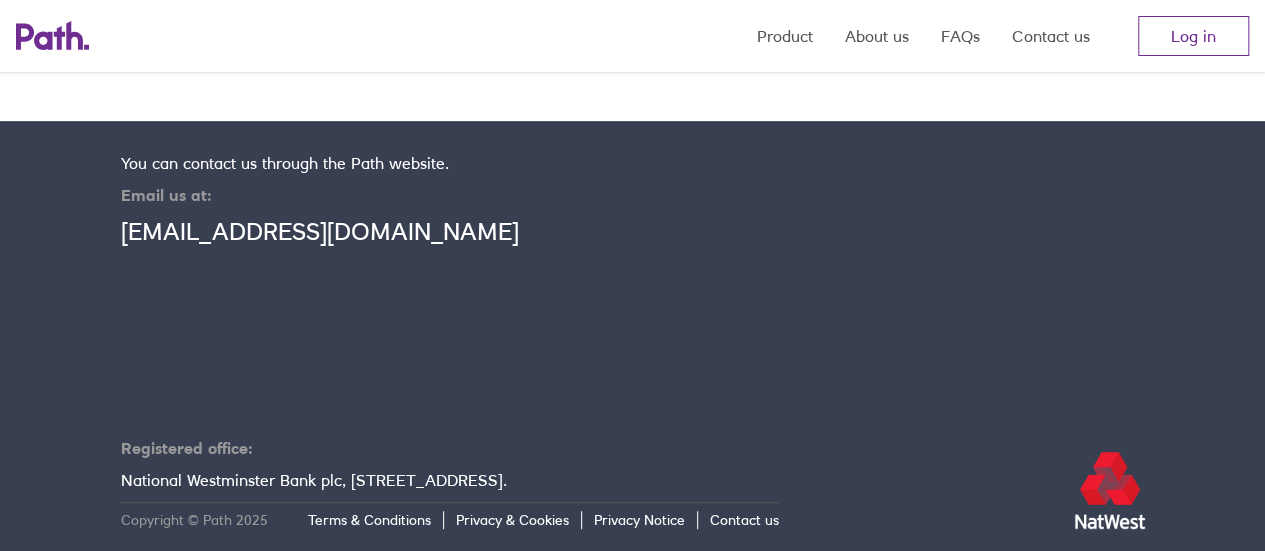 scroll, scrollTop: 4158, scrollLeft: 0, axis: vertical 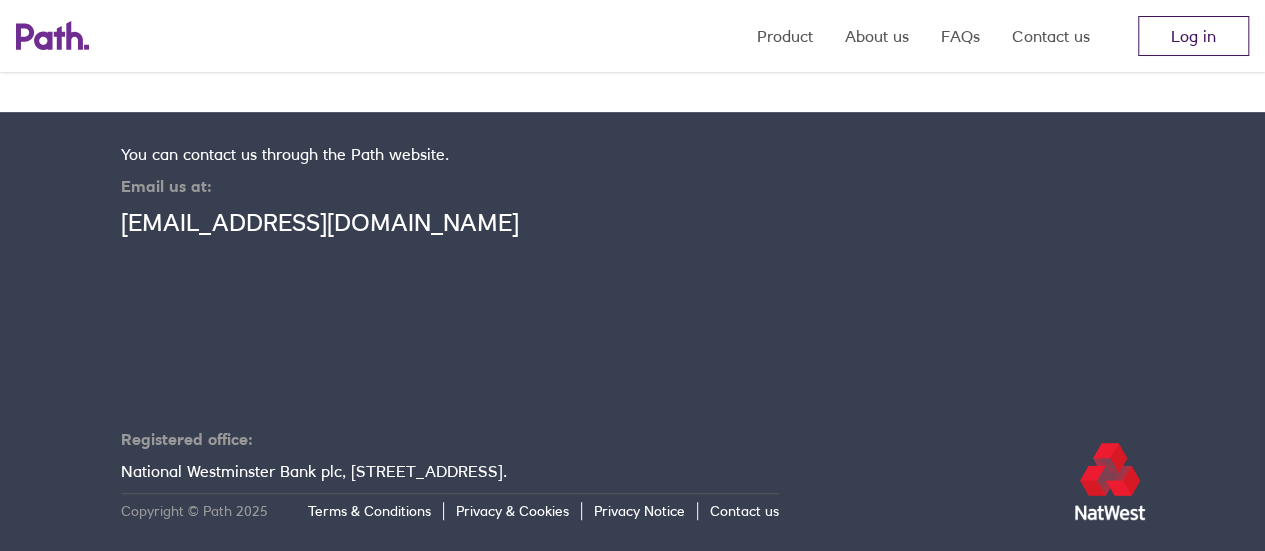 click on "Log in" at bounding box center [1193, 36] 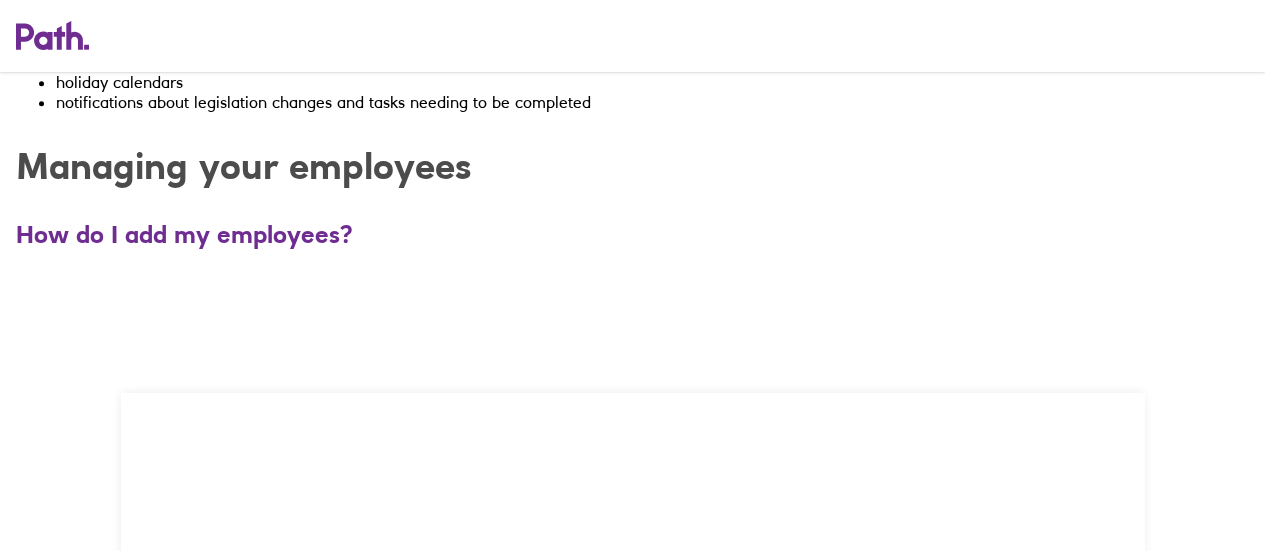 scroll, scrollTop: 650, scrollLeft: 0, axis: vertical 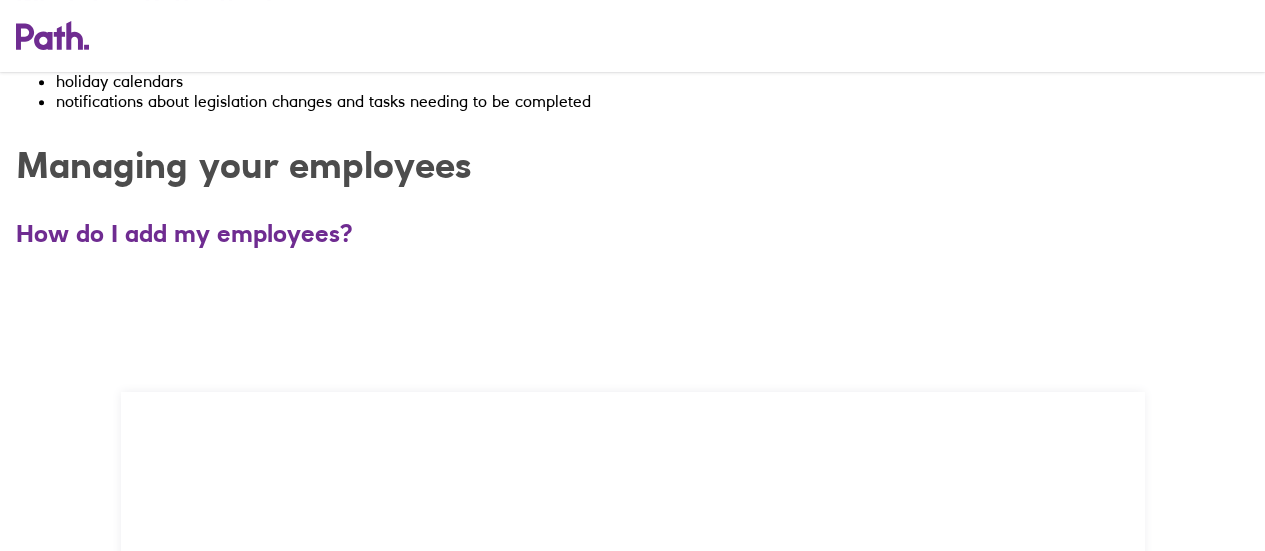 click on "How do I add my employees?" at bounding box center [184, 233] 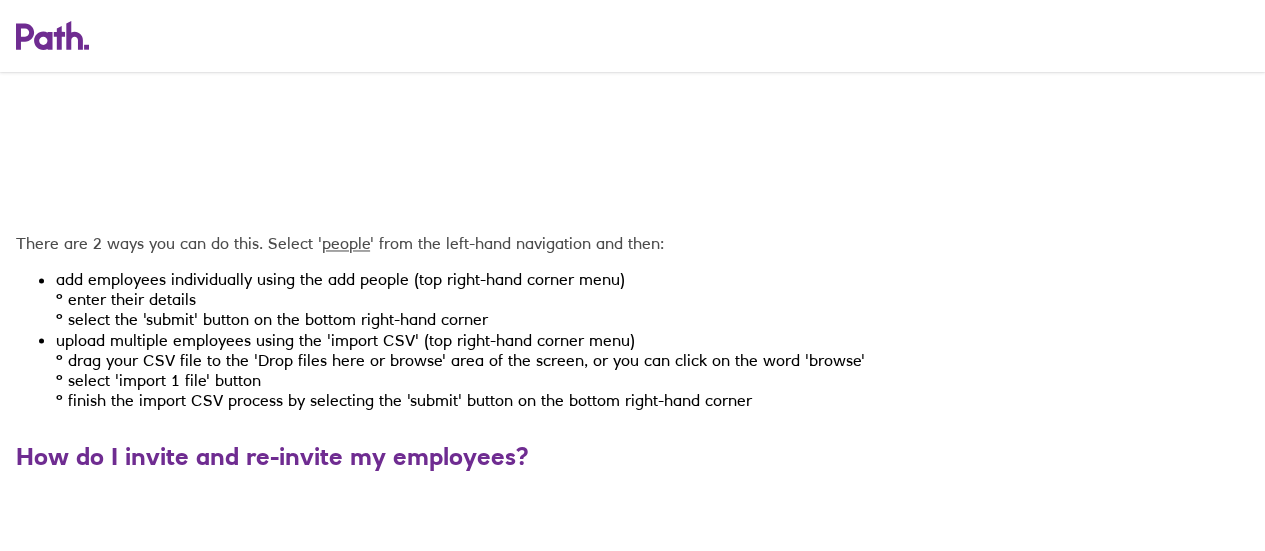 scroll, scrollTop: 1566, scrollLeft: 0, axis: vertical 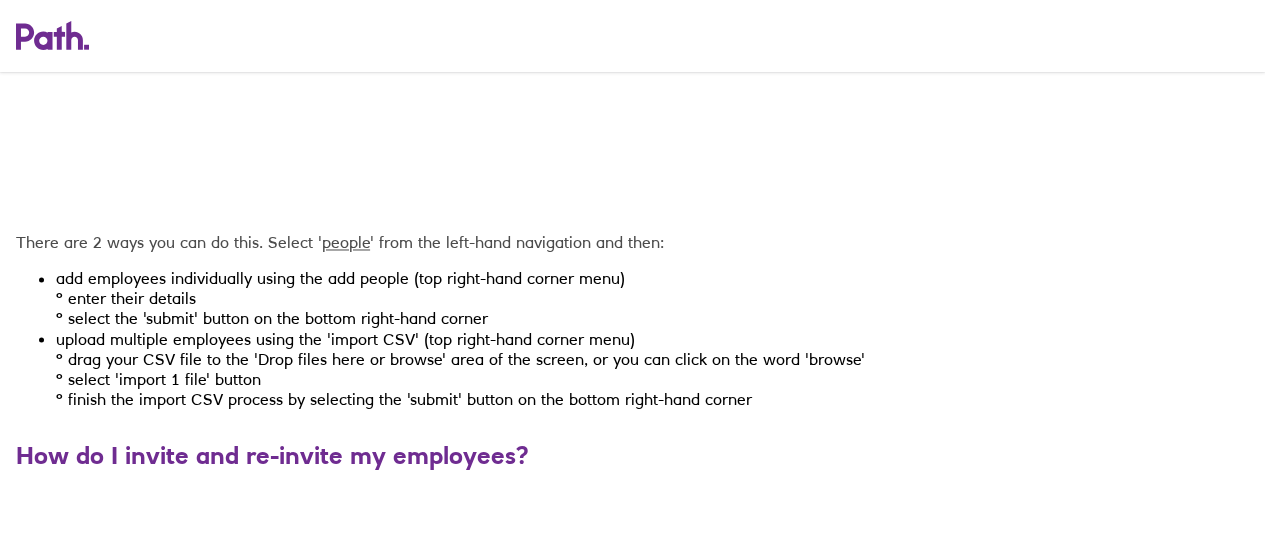 drag, startPoint x: 169, startPoint y: 277, endPoint x: 257, endPoint y: 368, distance: 126.58989 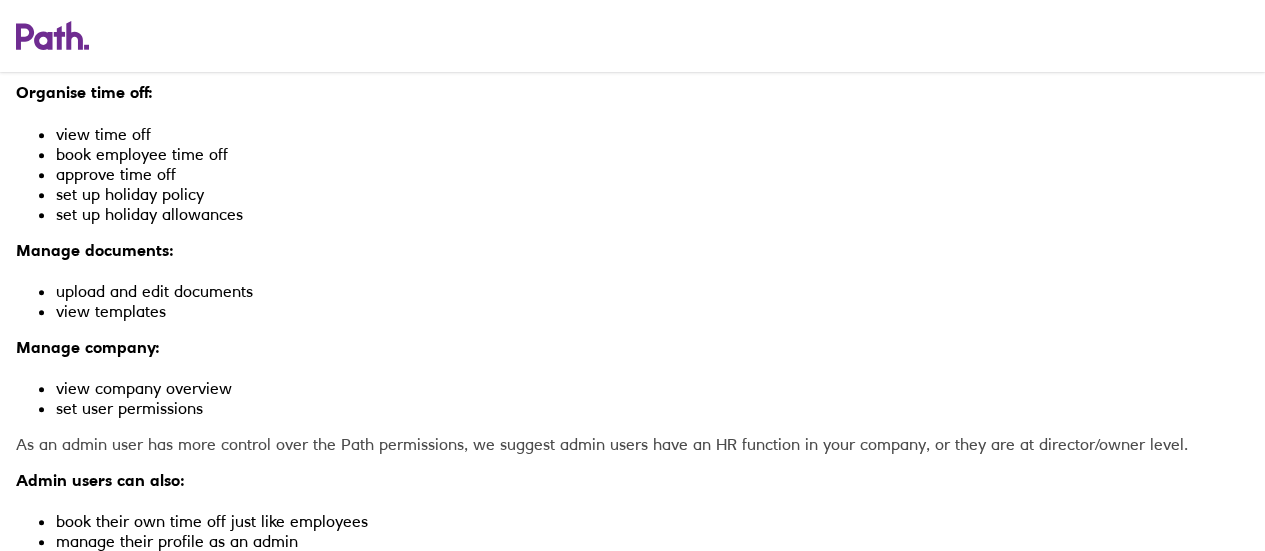 scroll, scrollTop: 4538, scrollLeft: 0, axis: vertical 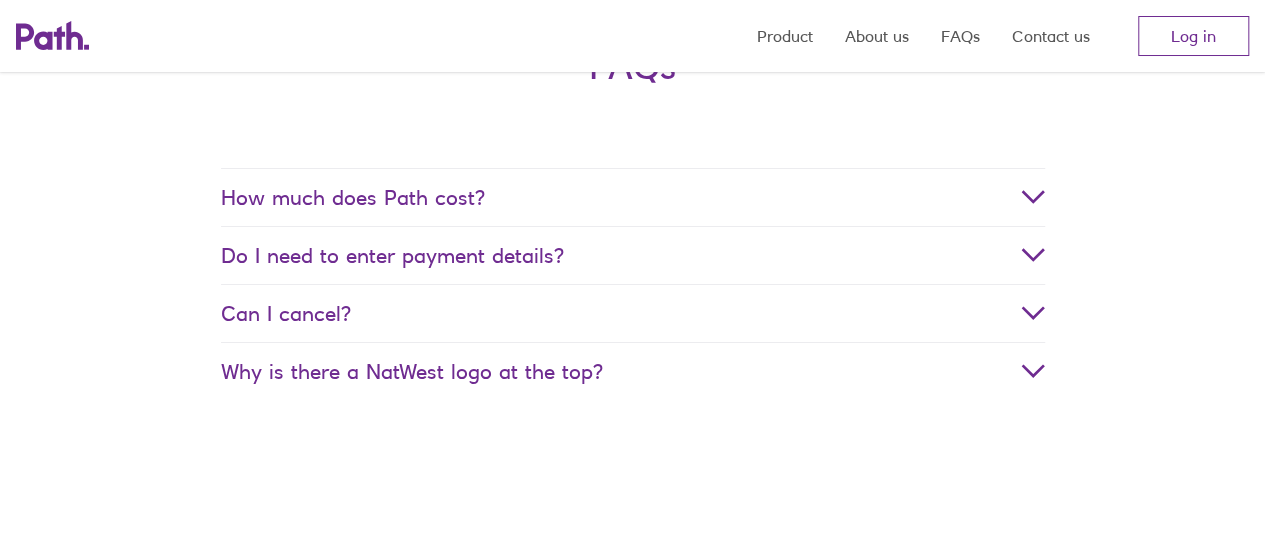 click on "Do I need to enter payment details?" at bounding box center (633, 255) 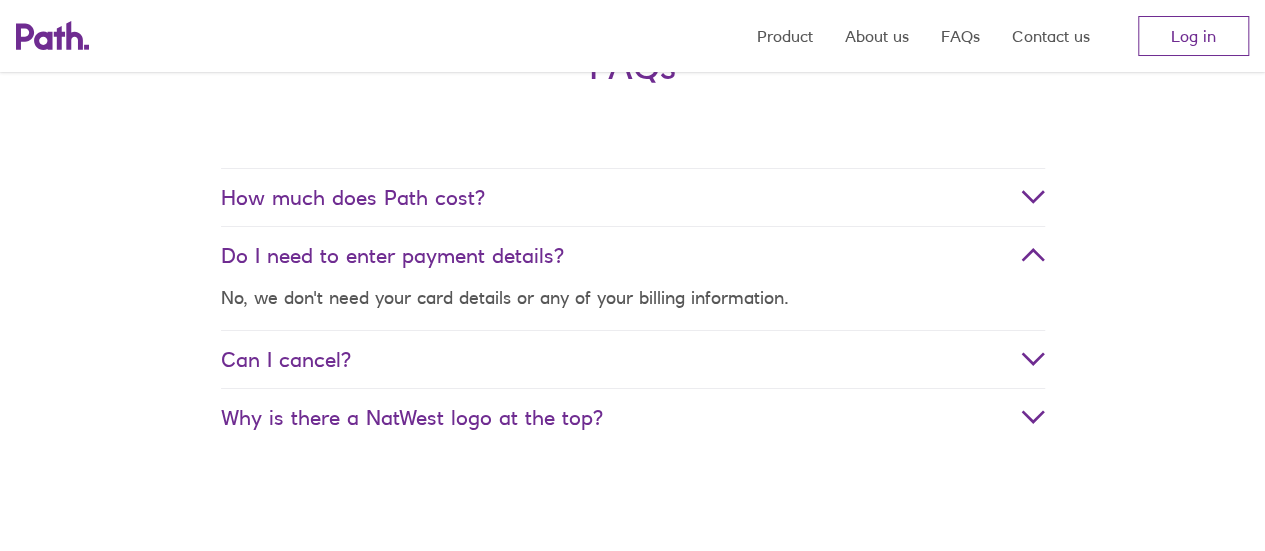 click on "Do I need to enter payment details?" at bounding box center (633, 255) 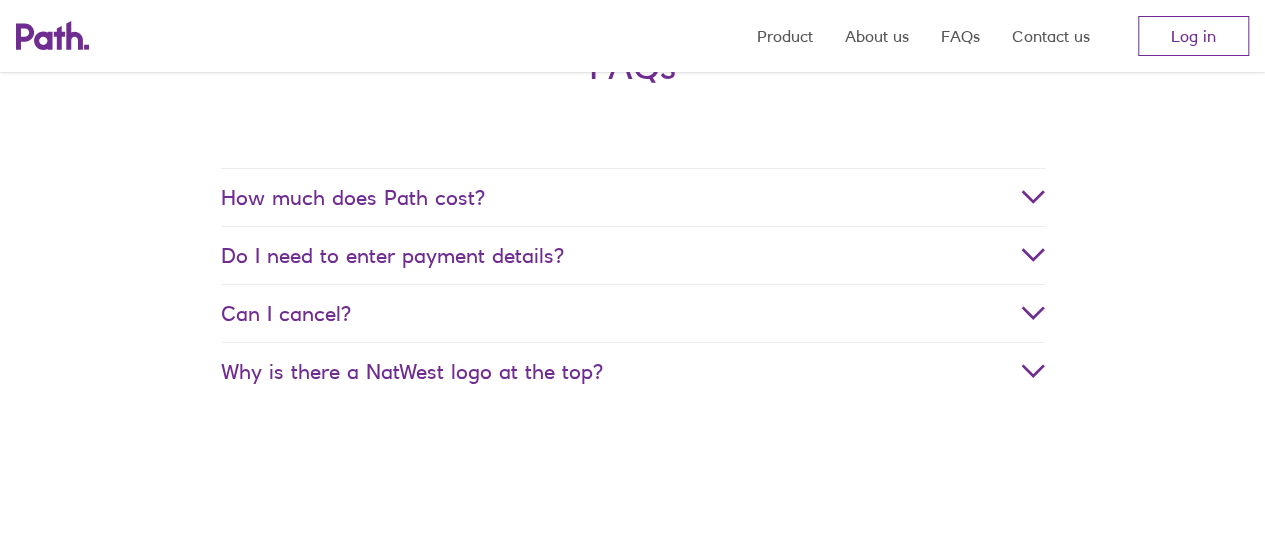 click on "Why is there a NatWest logo at the top?" at bounding box center (633, 371) 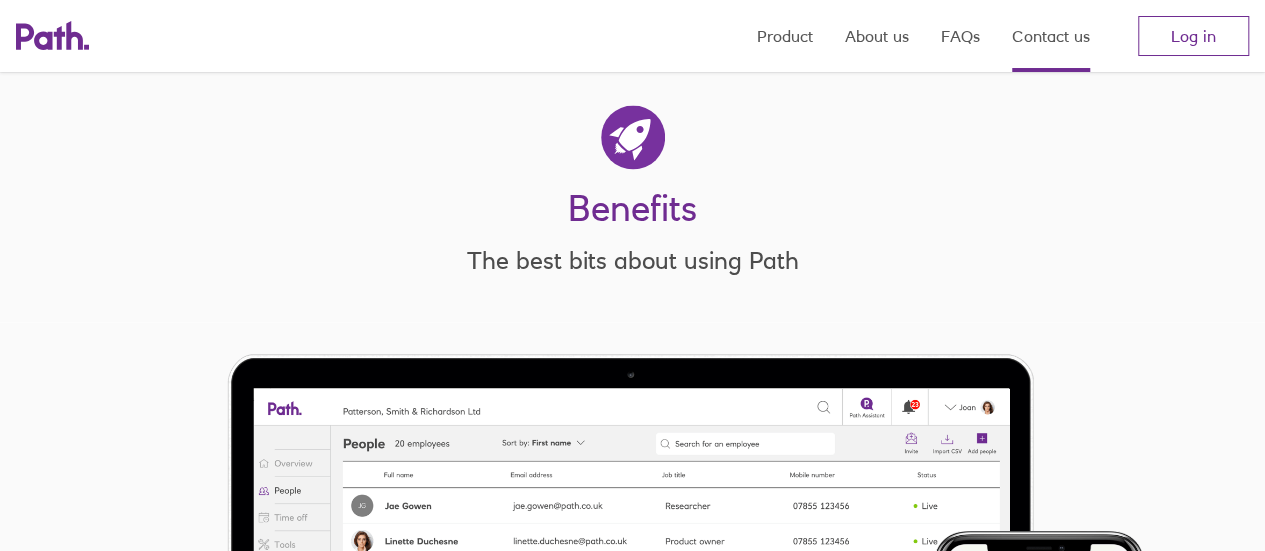 scroll, scrollTop: 1684, scrollLeft: 0, axis: vertical 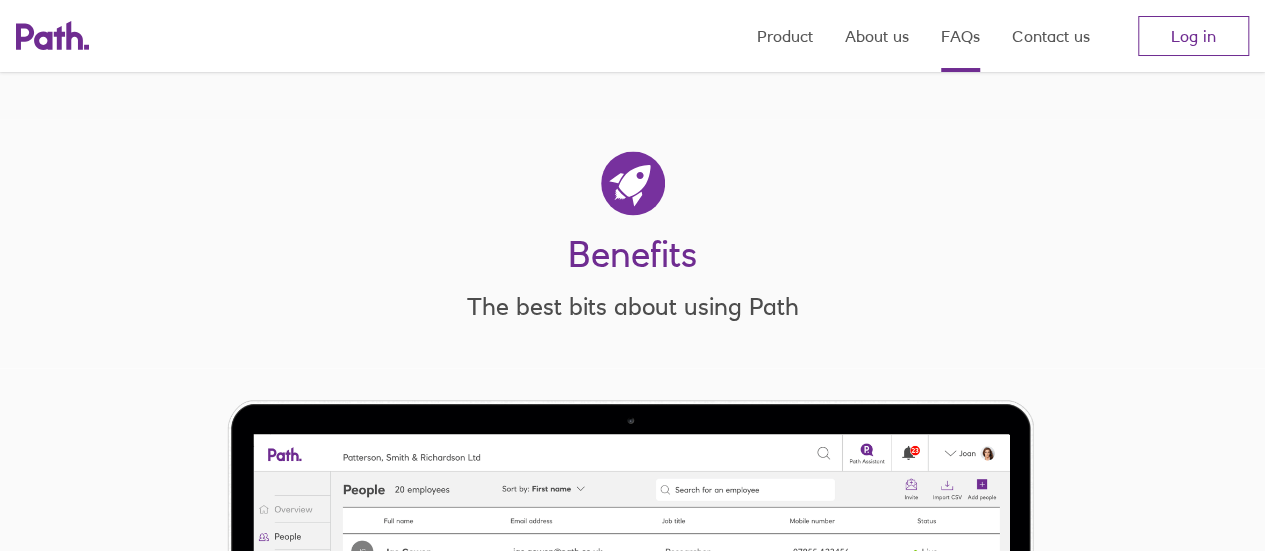 click on "FAQs" at bounding box center (960, 36) 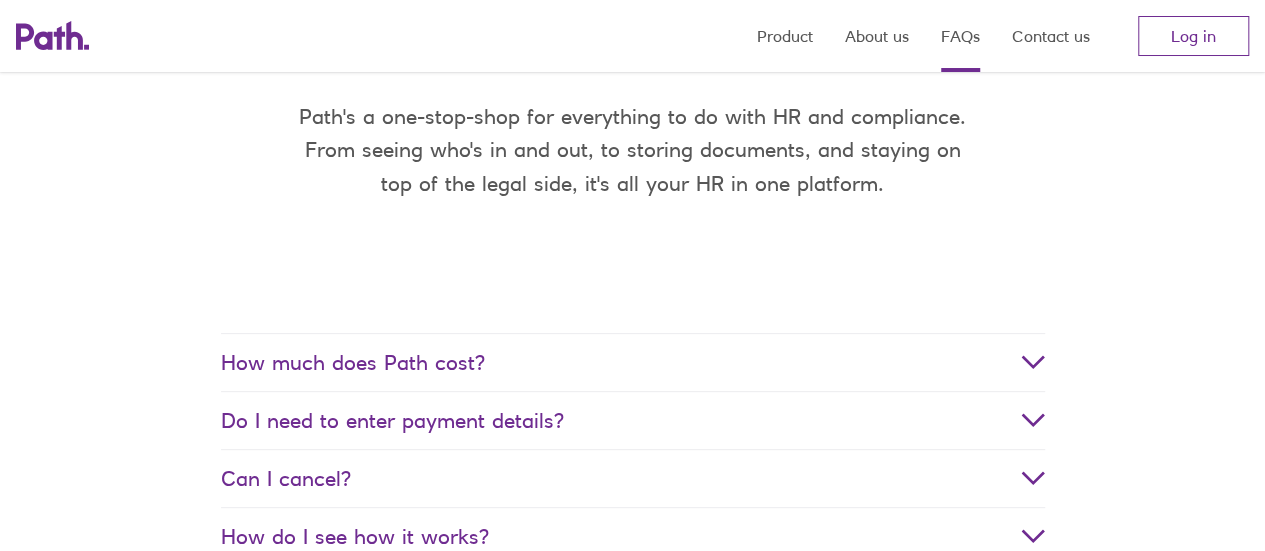 scroll, scrollTop: 210, scrollLeft: 0, axis: vertical 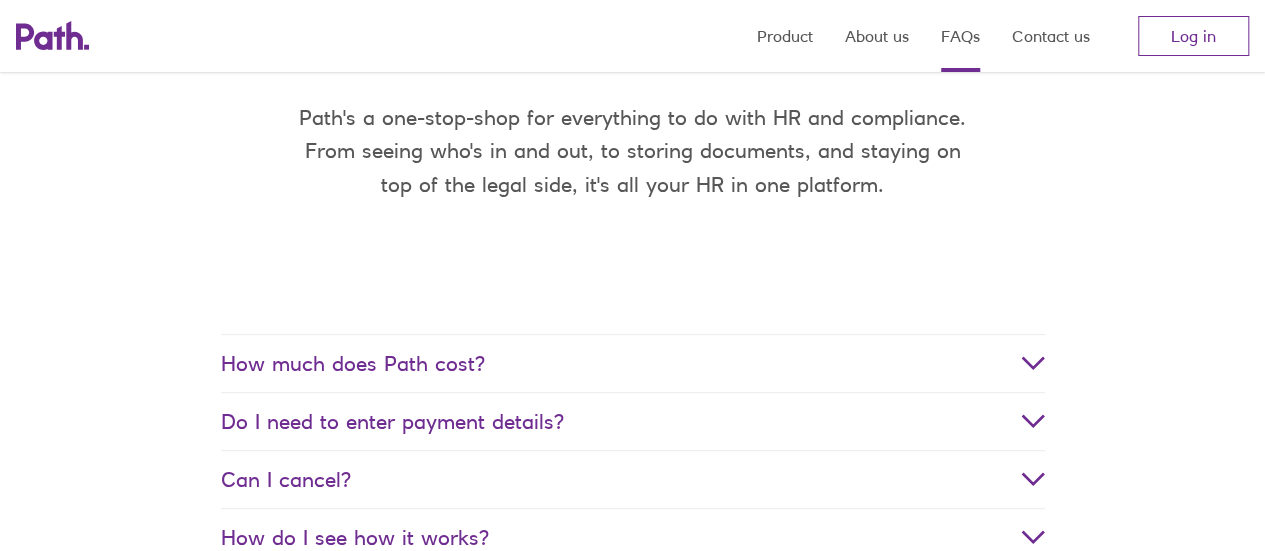 click on "How much does Path cost?" at bounding box center [633, 363] 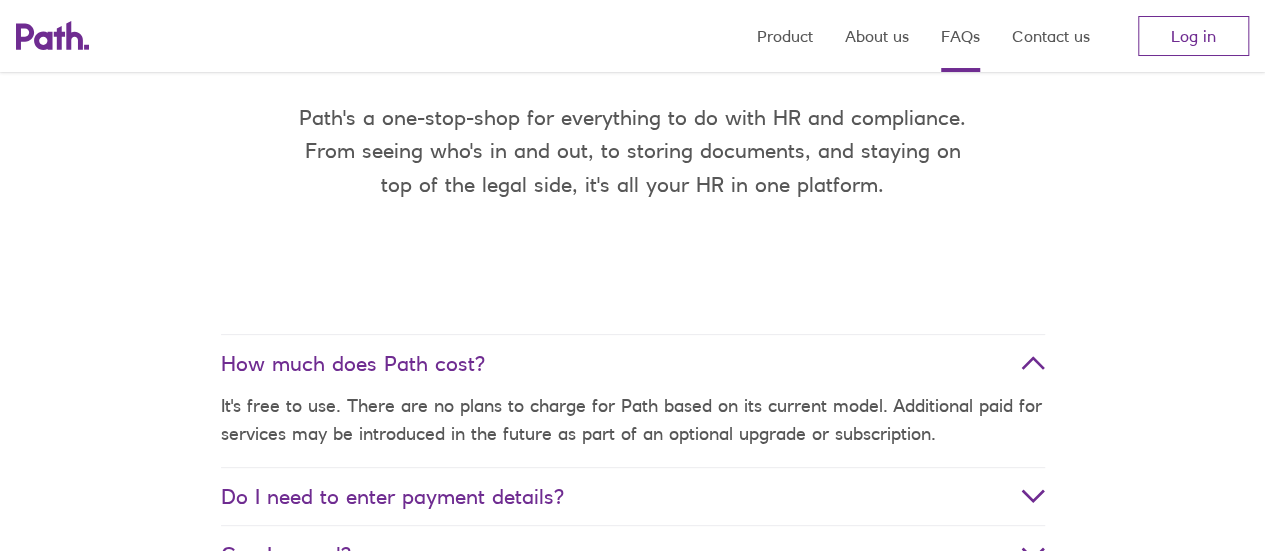 scroll, scrollTop: 218, scrollLeft: 0, axis: vertical 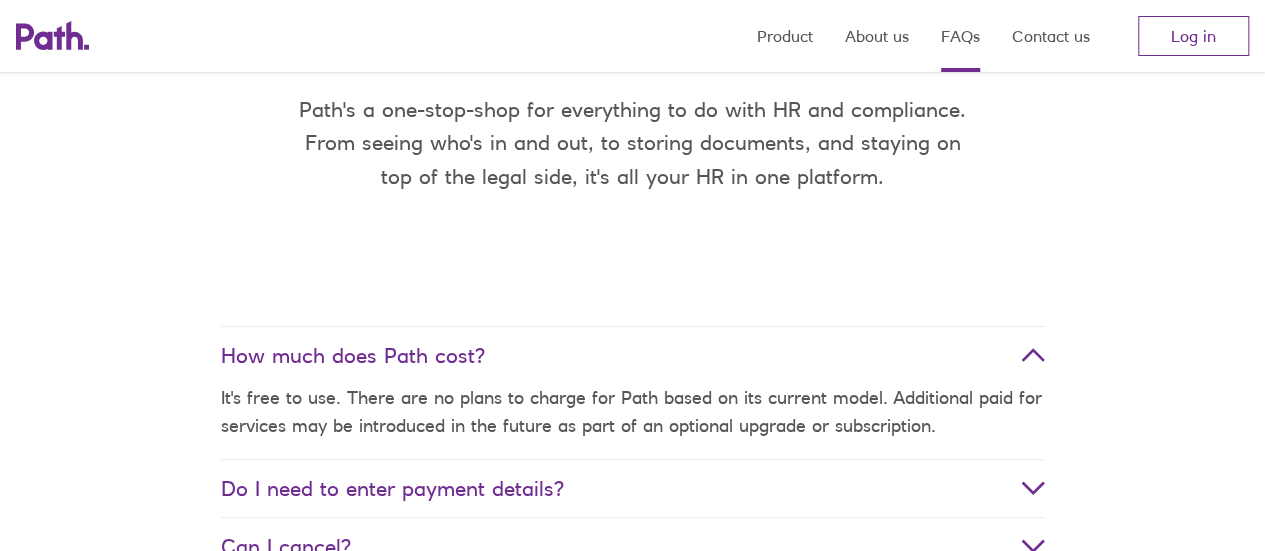 click on "How much does Path cost?" at bounding box center [633, 355] 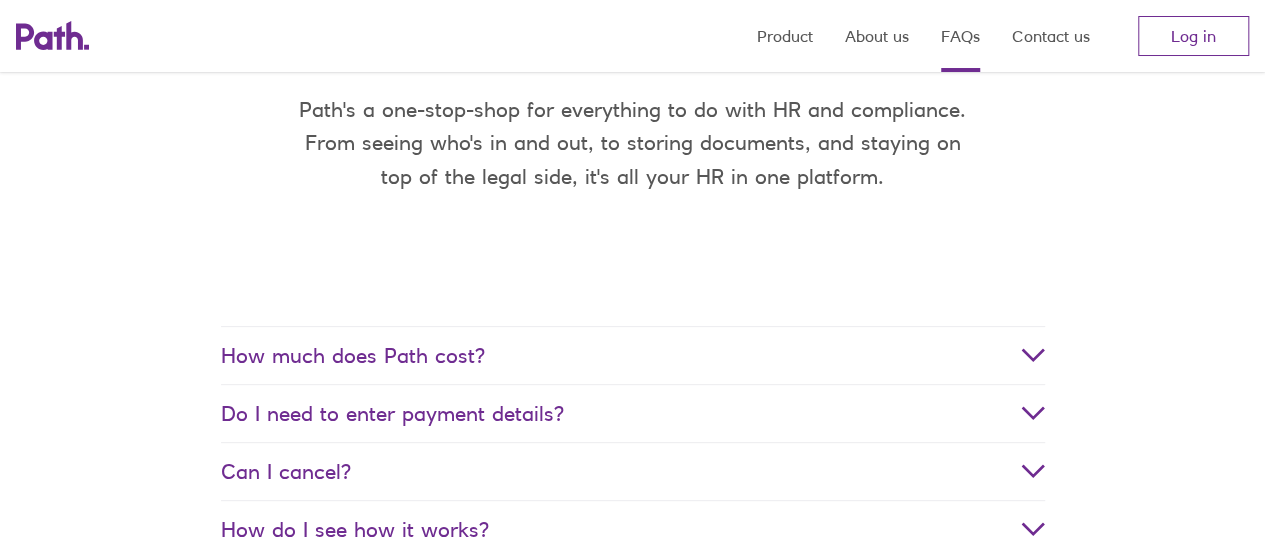 click on "Do I need to enter payment details?" at bounding box center (633, 413) 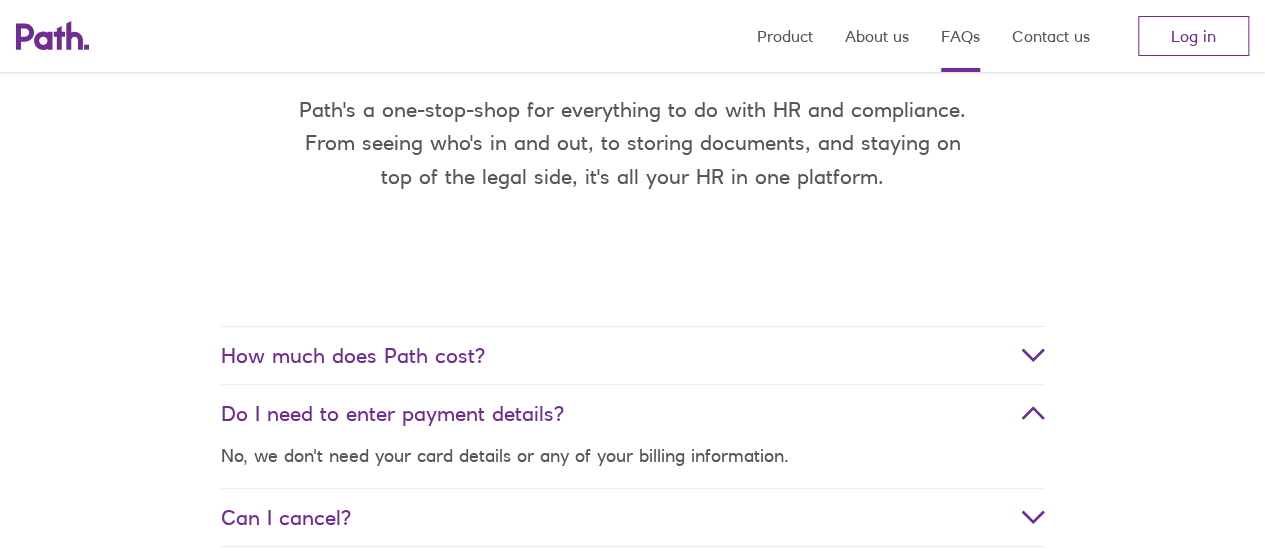 scroll, scrollTop: 0, scrollLeft: 0, axis: both 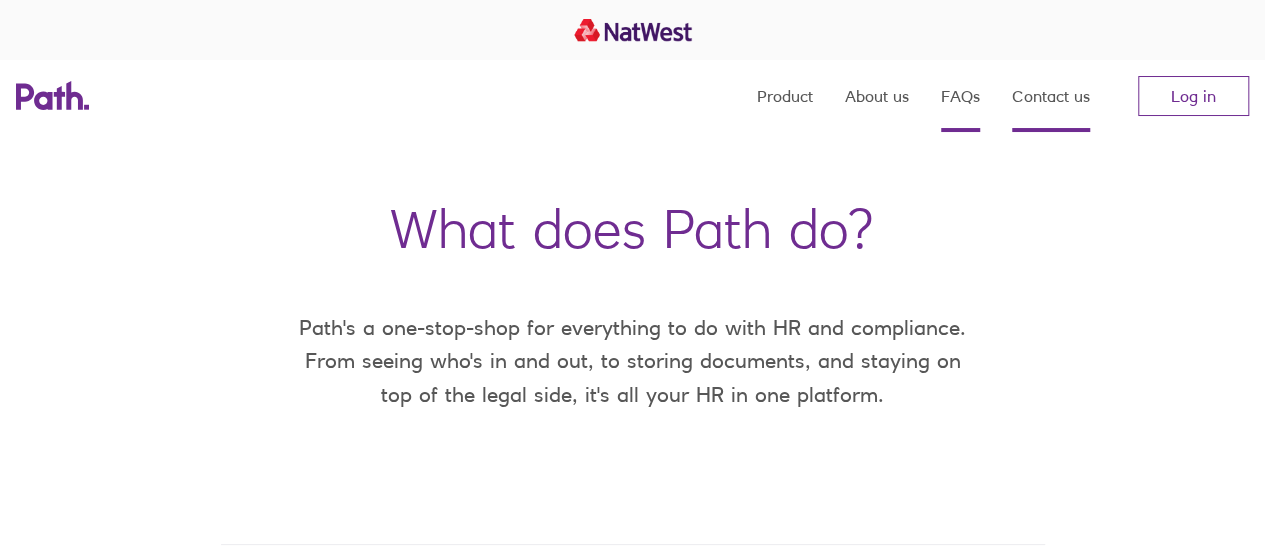 click on "Contact us" at bounding box center [1051, 96] 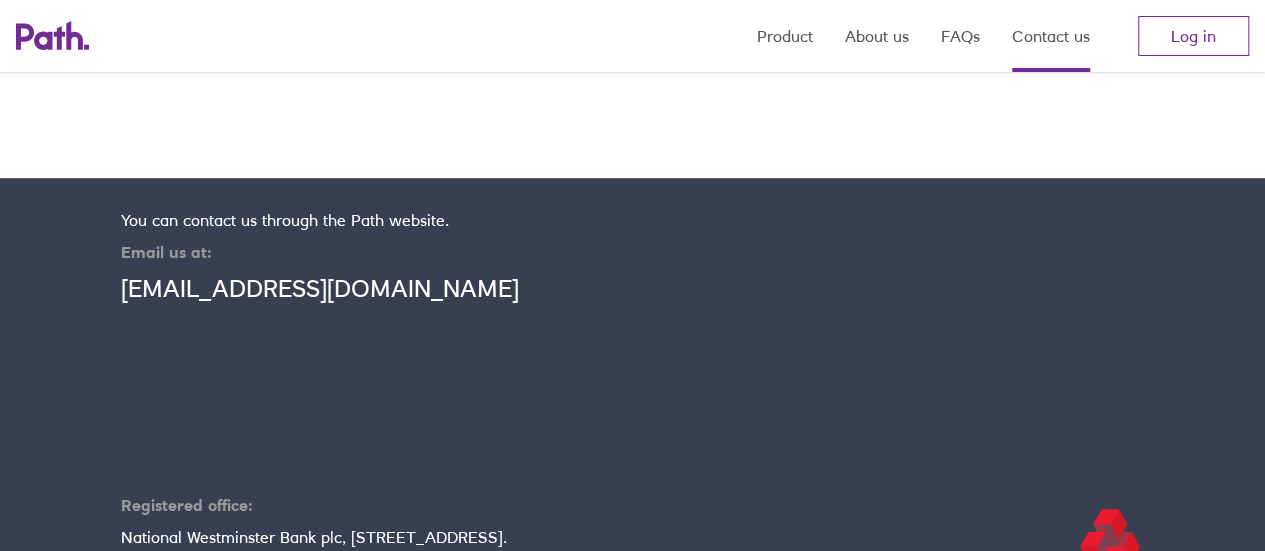 scroll, scrollTop: 661, scrollLeft: 0, axis: vertical 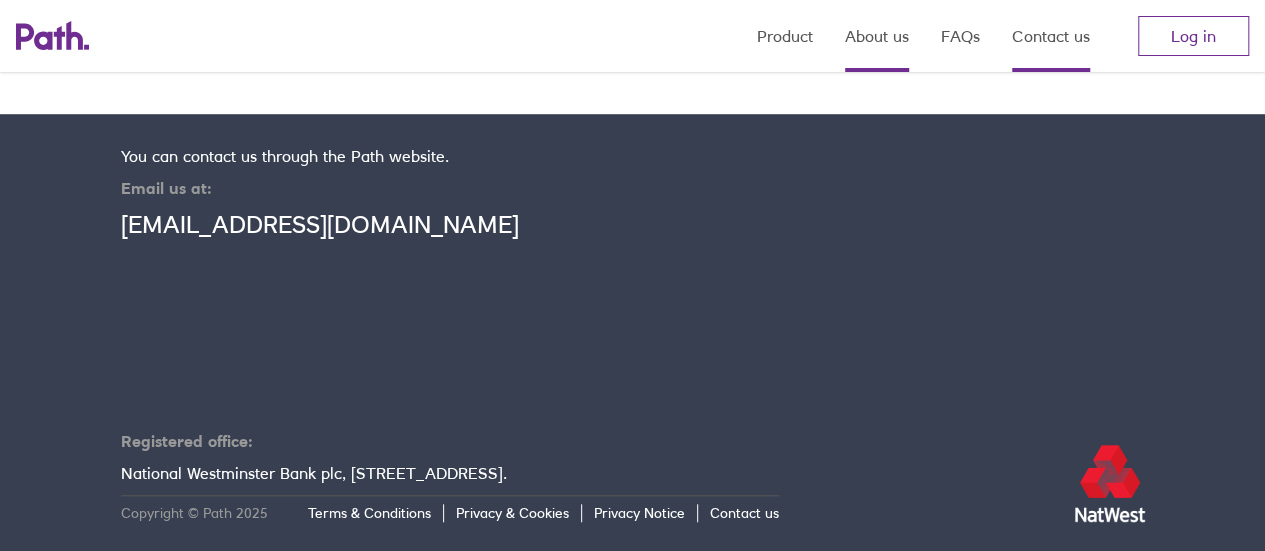 click on "About us" at bounding box center [877, 36] 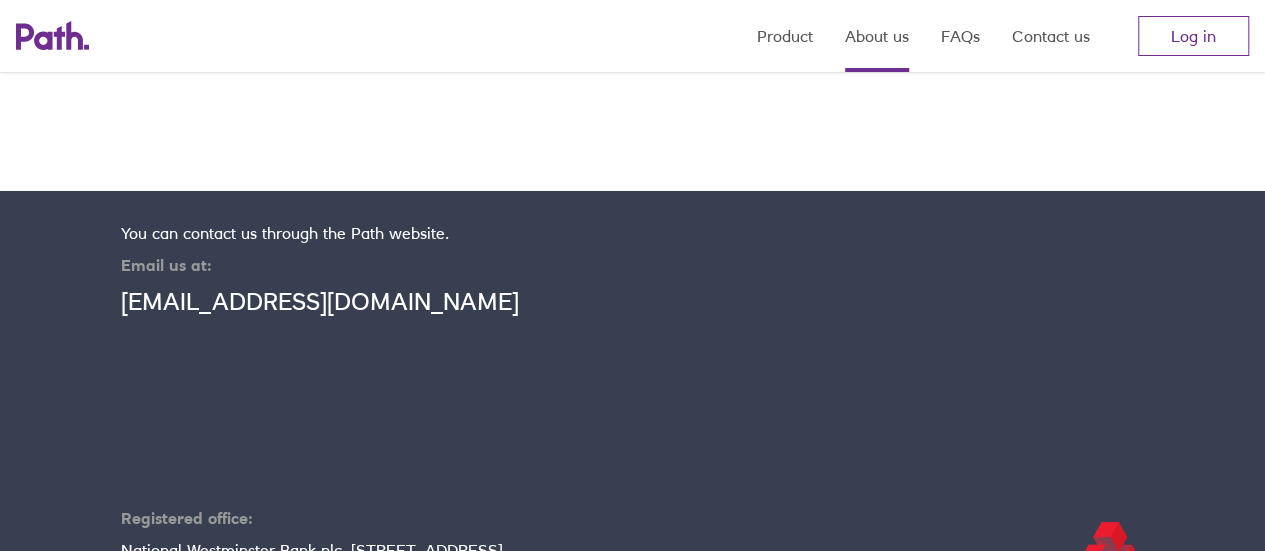 scroll, scrollTop: 3398, scrollLeft: 0, axis: vertical 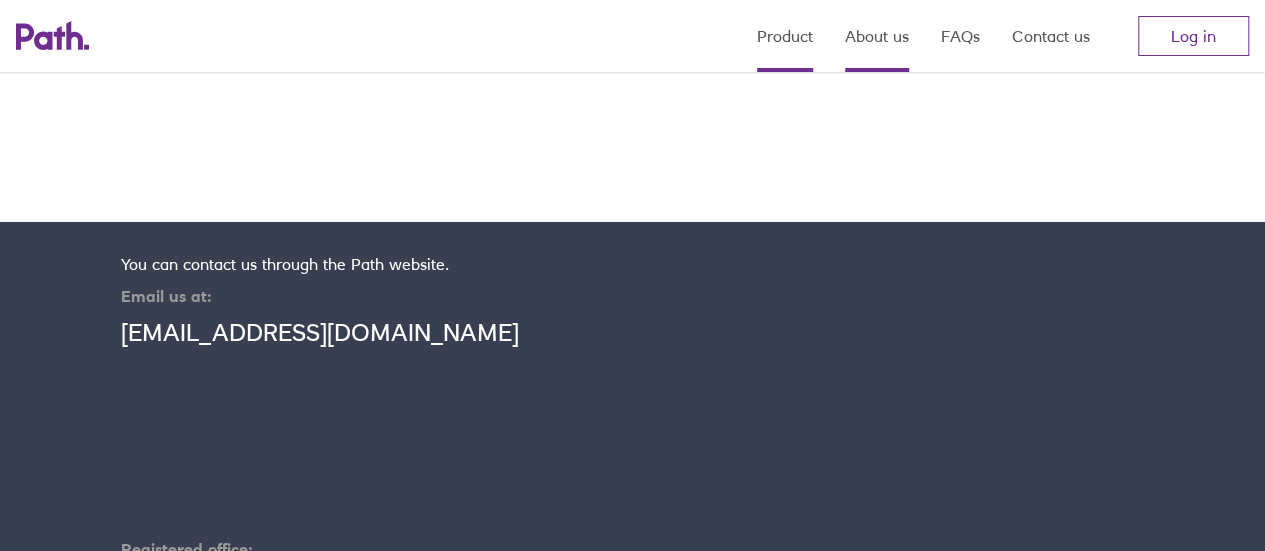click on "Product" at bounding box center [785, 36] 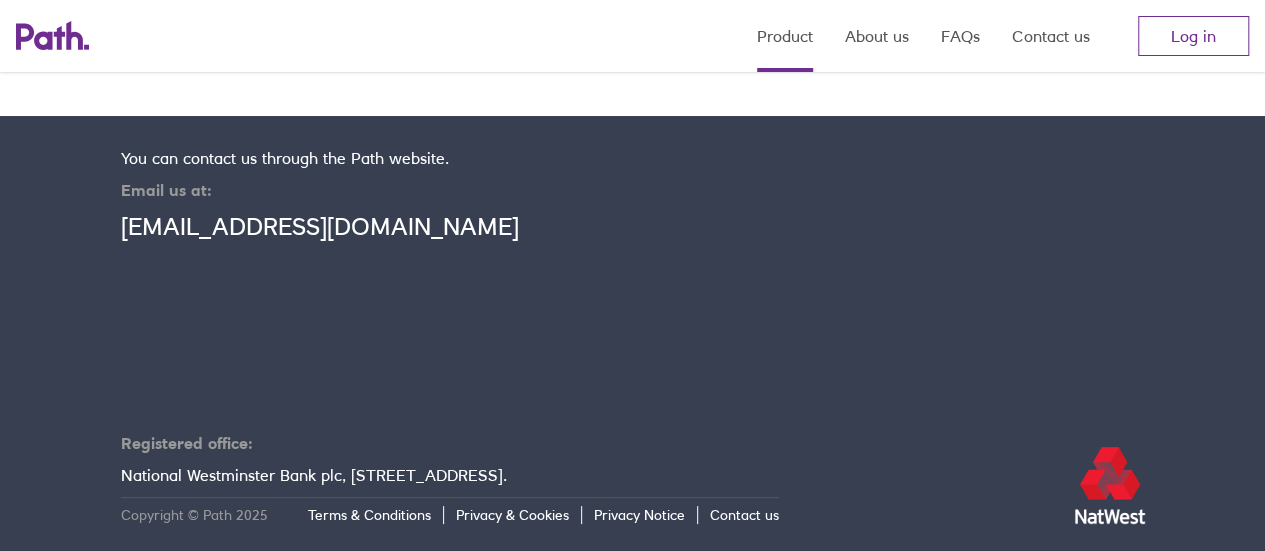 scroll, scrollTop: 3805, scrollLeft: 0, axis: vertical 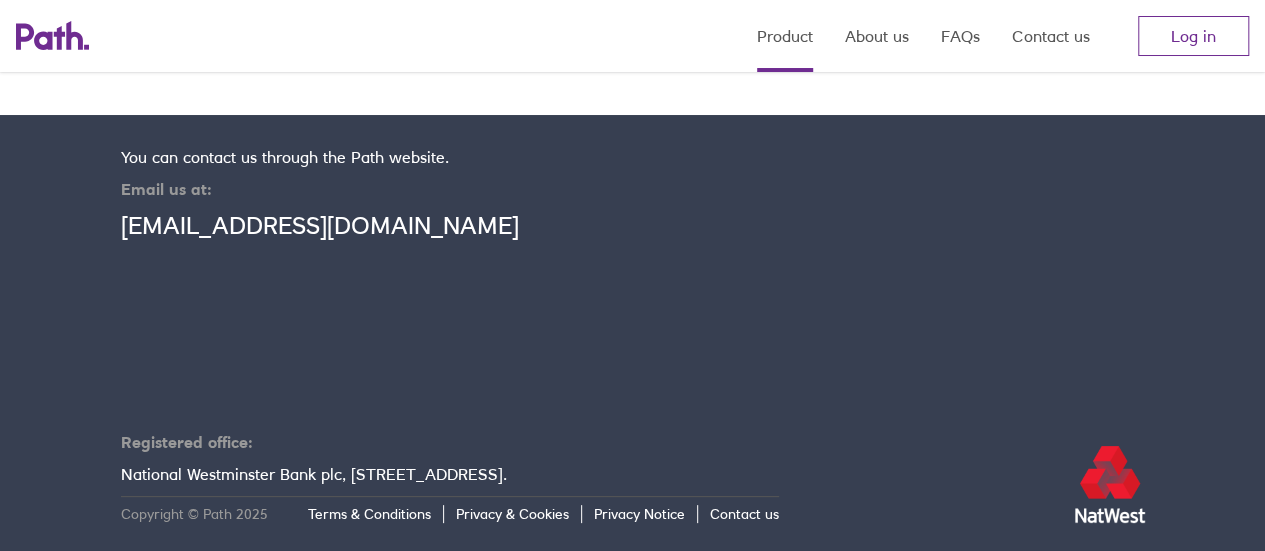 click on "[EMAIL_ADDRESS][DOMAIN_NAME]" at bounding box center [320, 225] 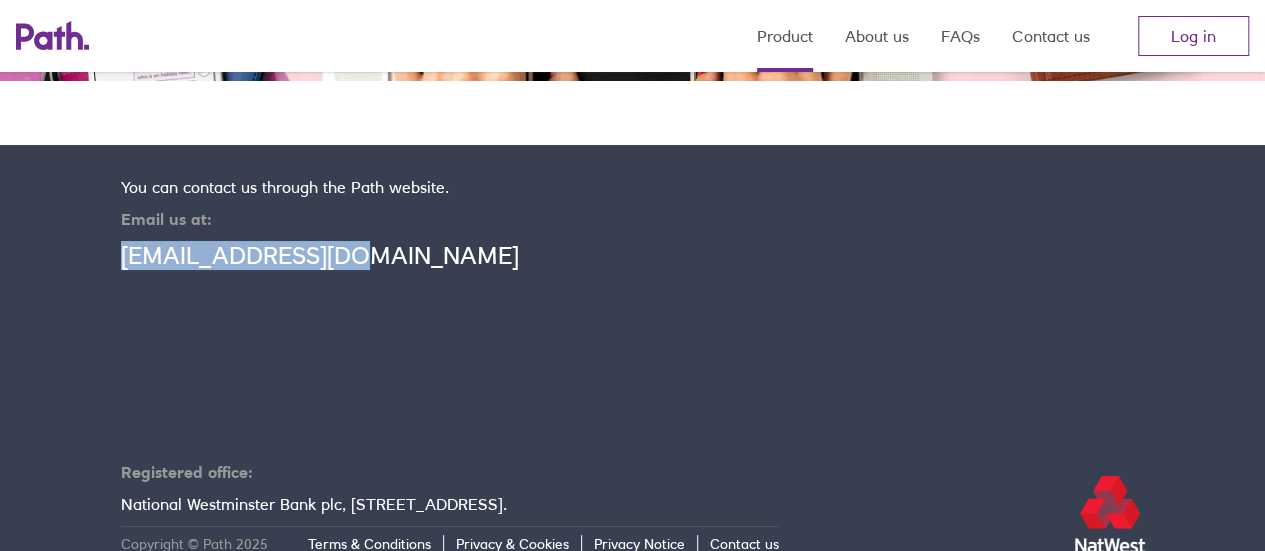 drag, startPoint x: 340, startPoint y: 260, endPoint x: 98, endPoint y: 265, distance: 242.05165 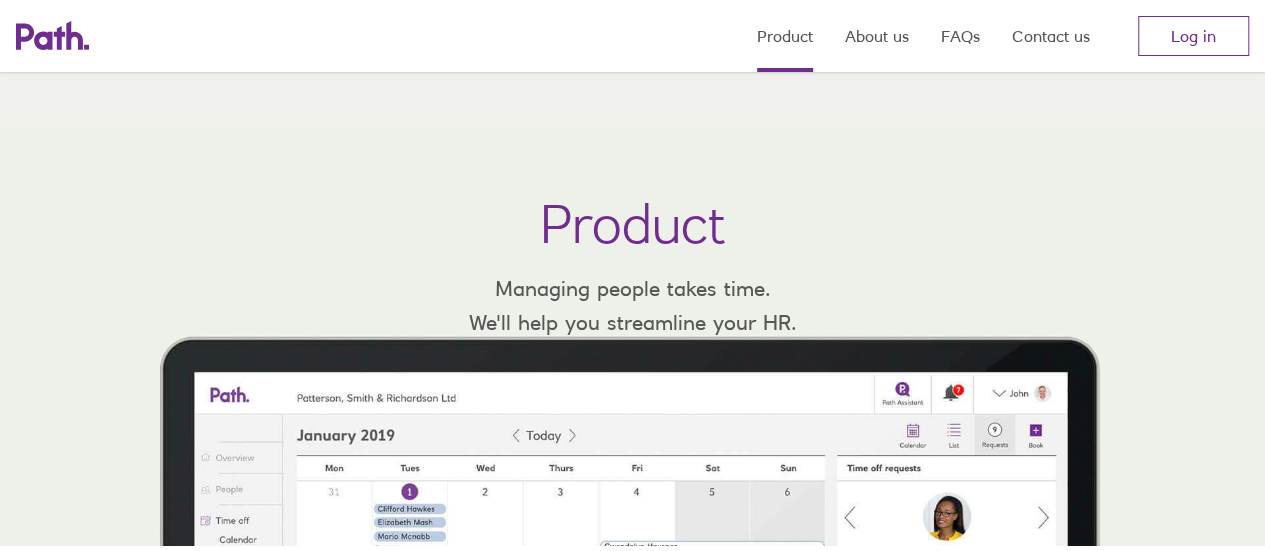 scroll, scrollTop: 0, scrollLeft: 0, axis: both 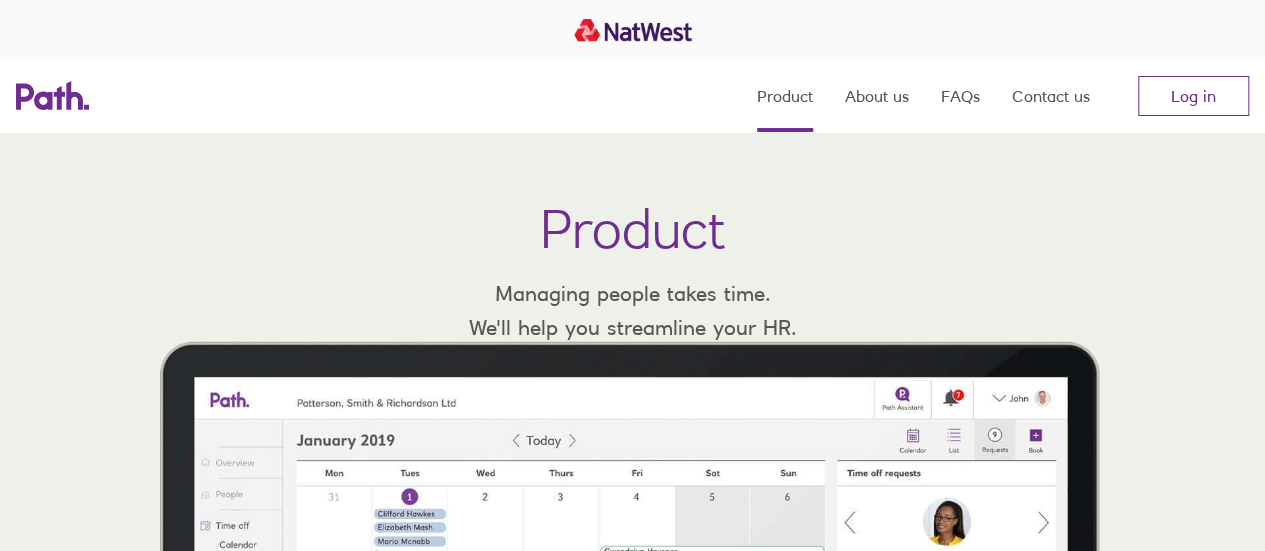 click 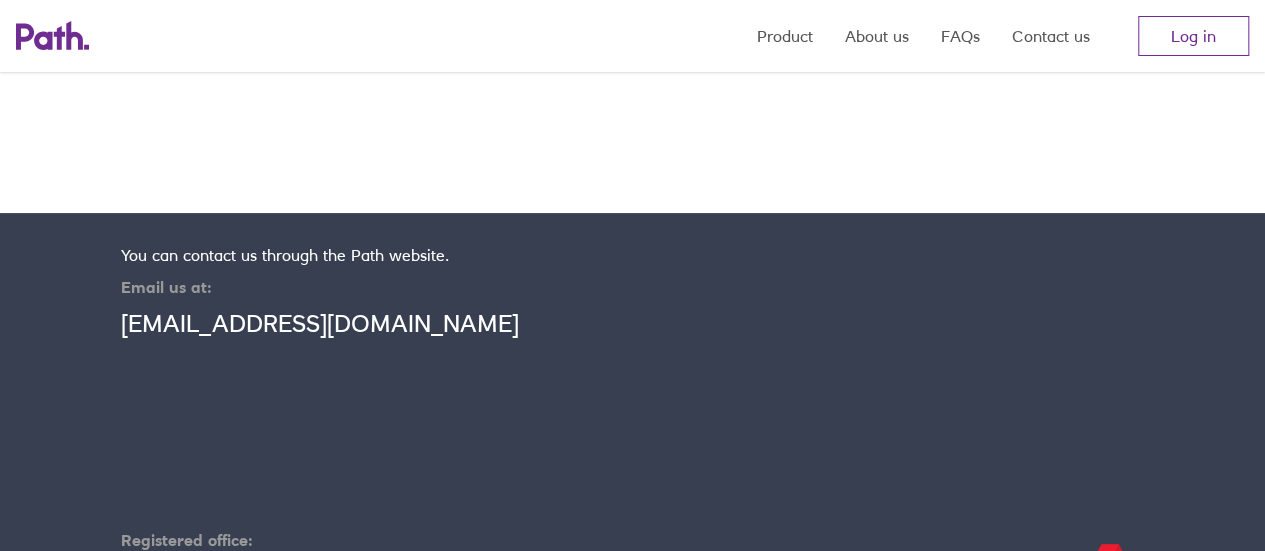 scroll, scrollTop: 3938, scrollLeft: 0, axis: vertical 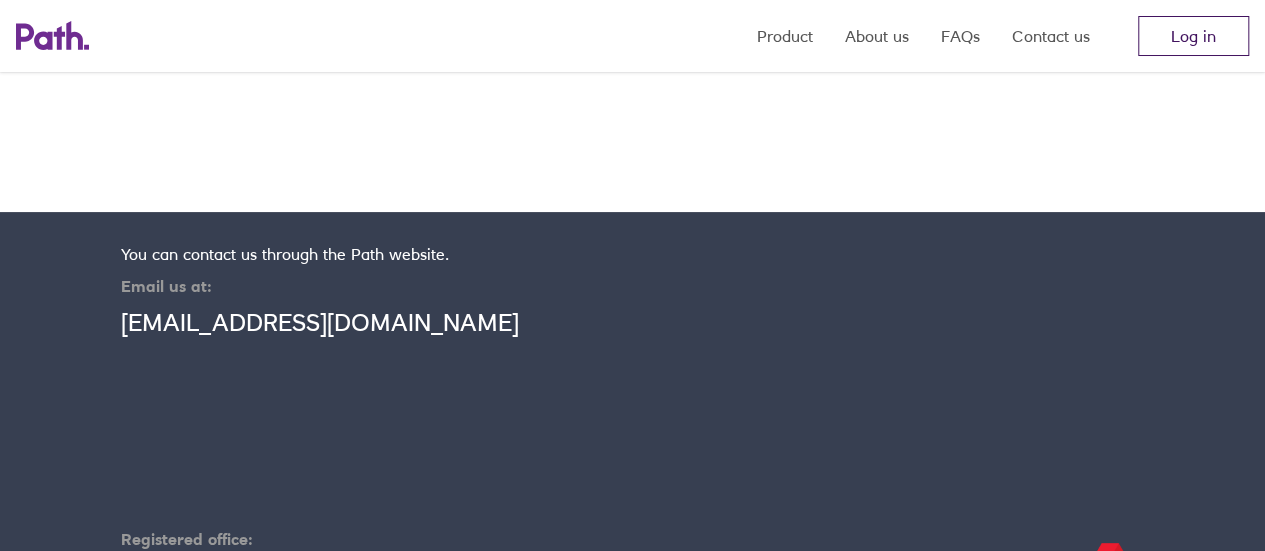 click on "Log in" at bounding box center (1193, 36) 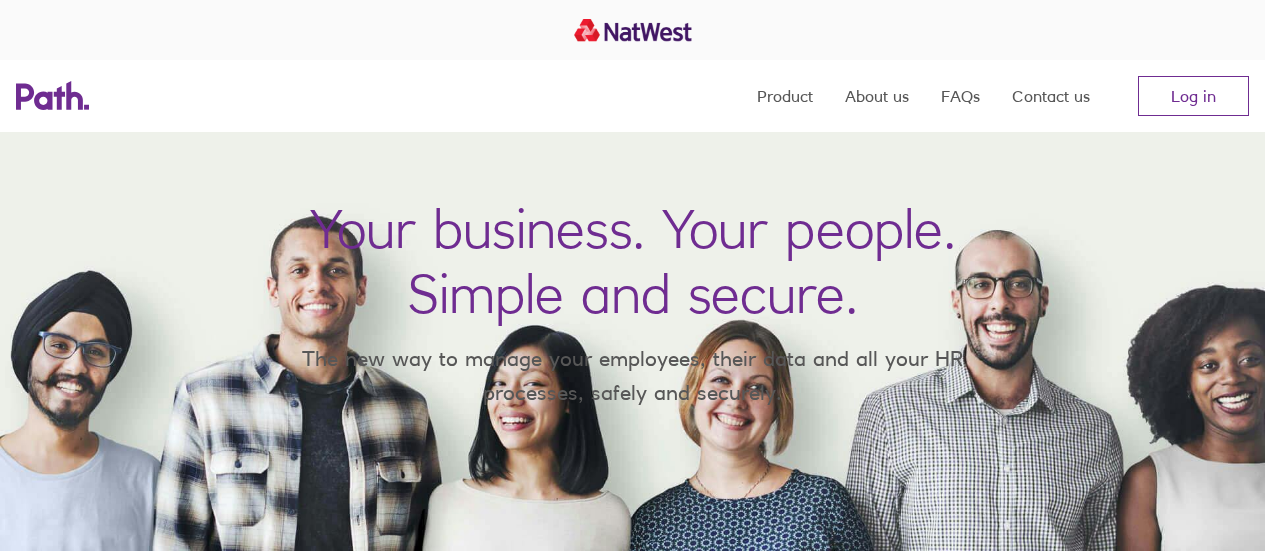 scroll, scrollTop: 0, scrollLeft: 0, axis: both 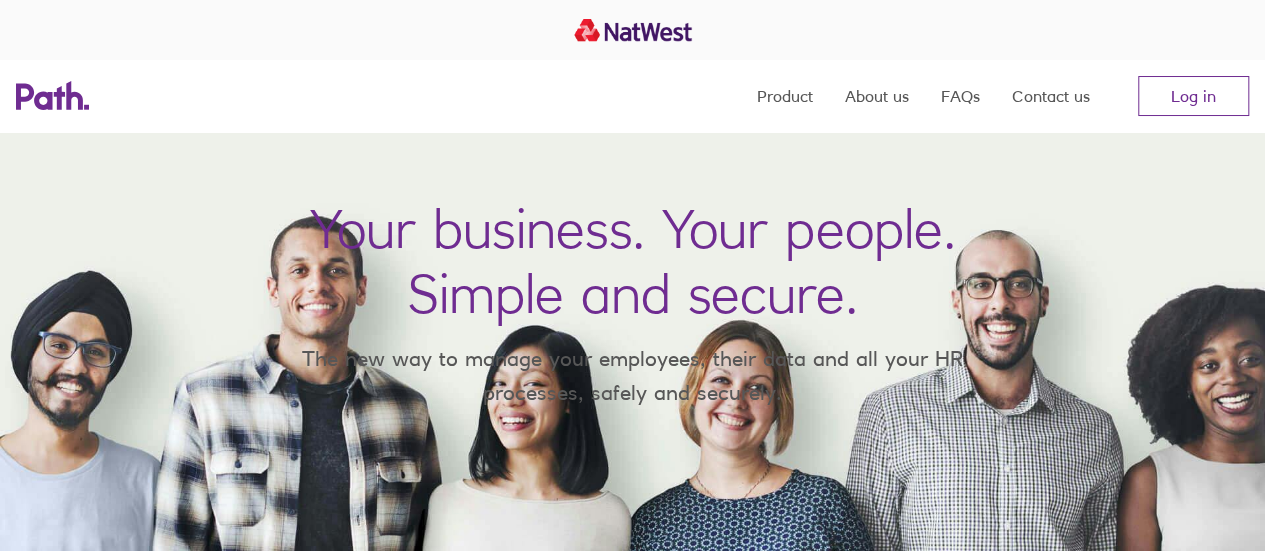 click on "Log in" at bounding box center [1193, 96] 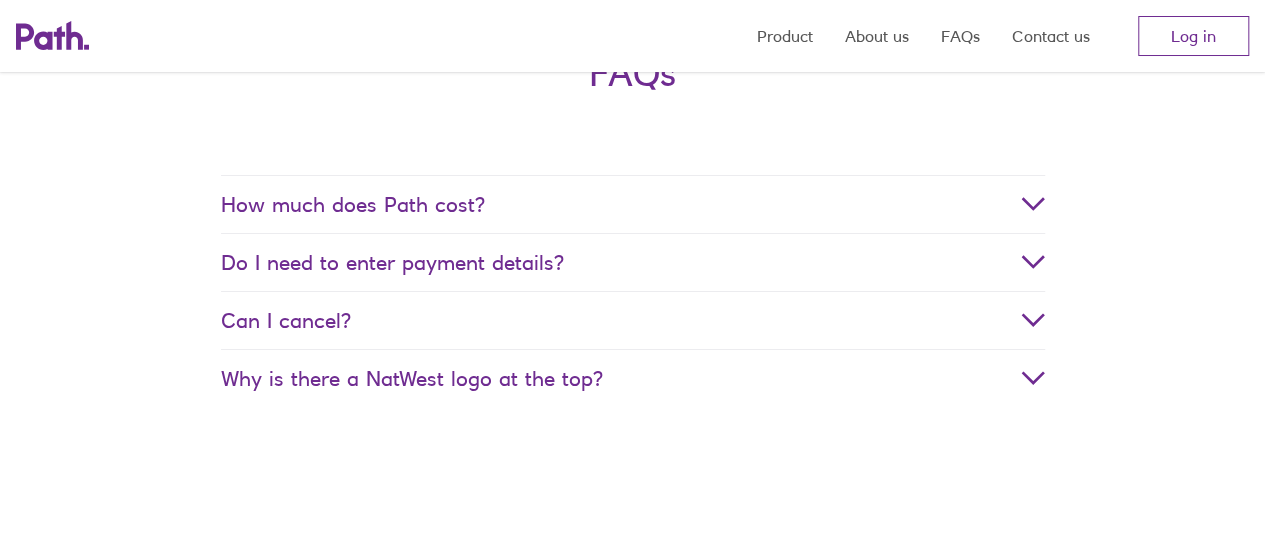 scroll, scrollTop: 3496, scrollLeft: 0, axis: vertical 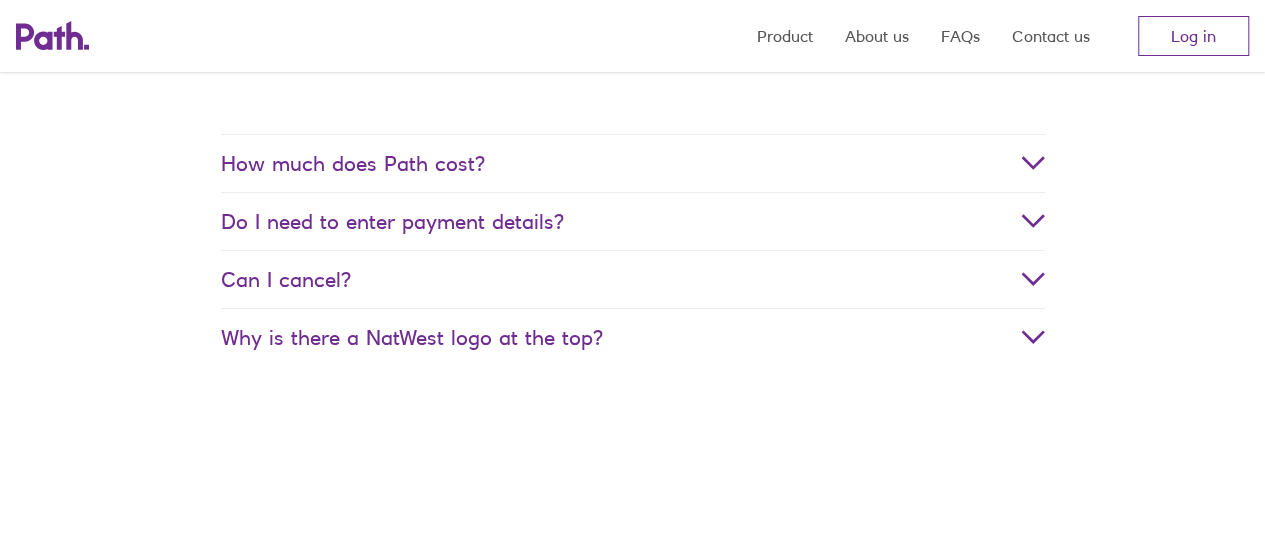 click on "Why is there a NatWest logo at the top?" at bounding box center [633, 337] 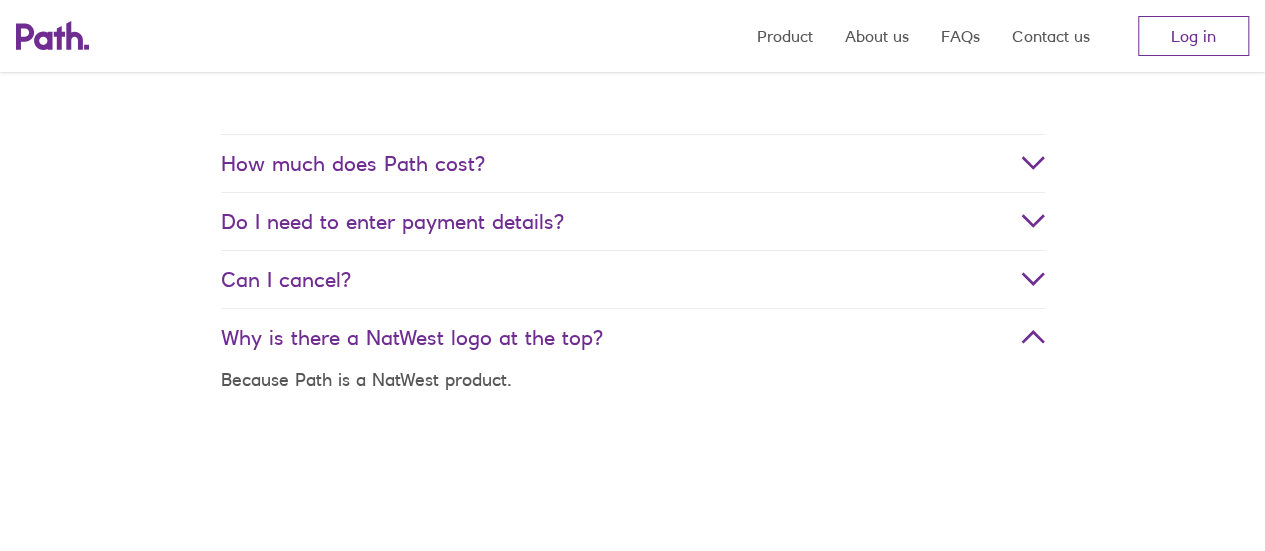 click on "Can I cancel?" at bounding box center (633, 279) 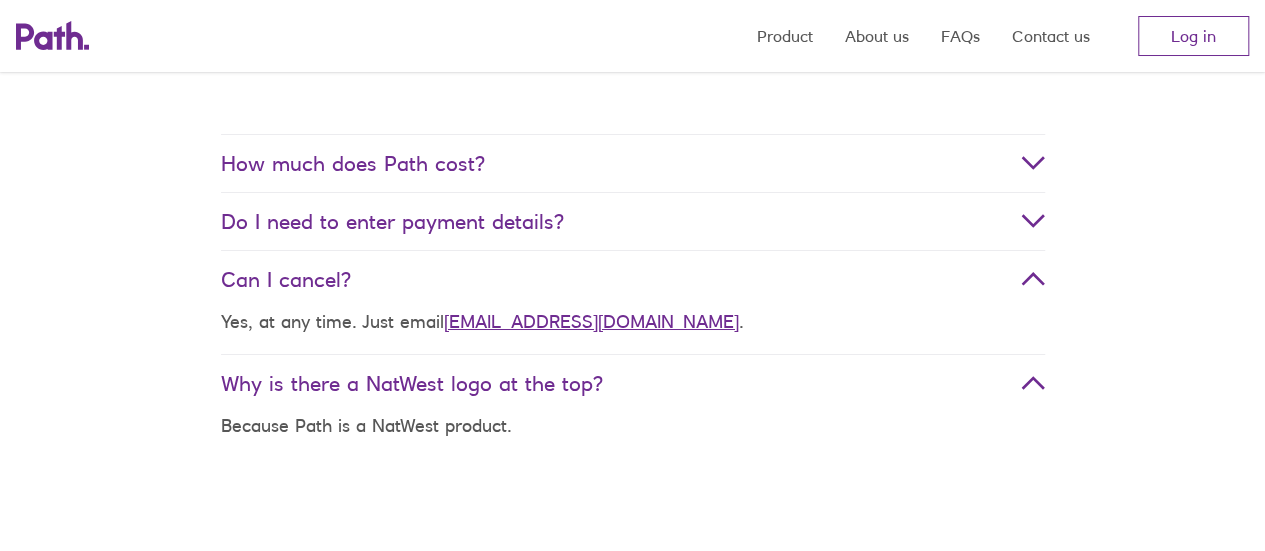 click on "Do I need to enter payment details?" at bounding box center [633, 221] 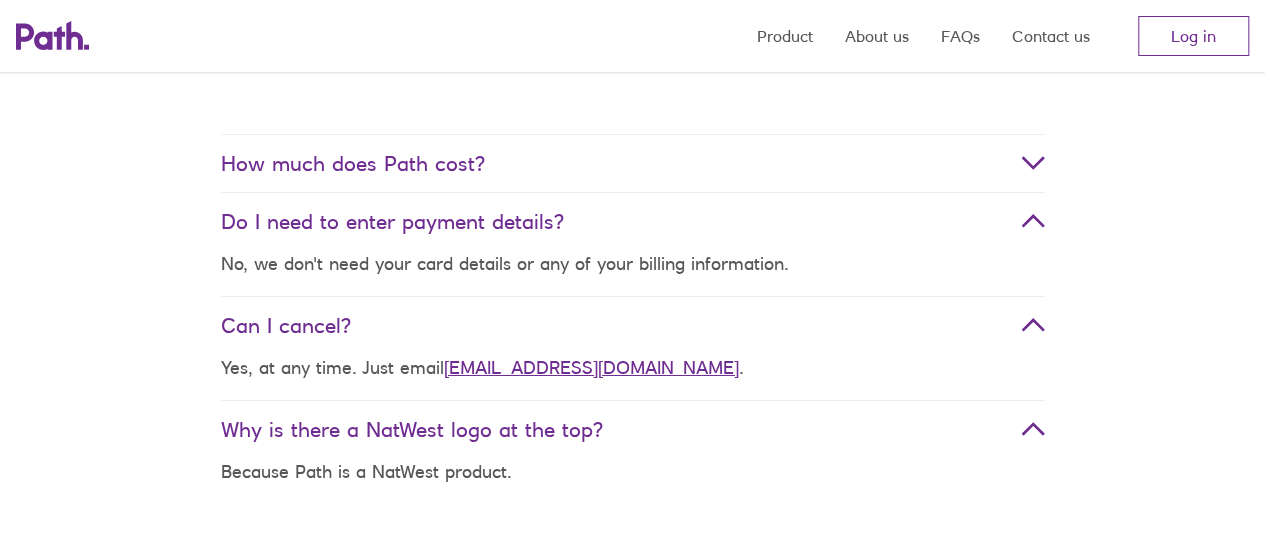 click on "How much does Path cost?" at bounding box center (633, 163) 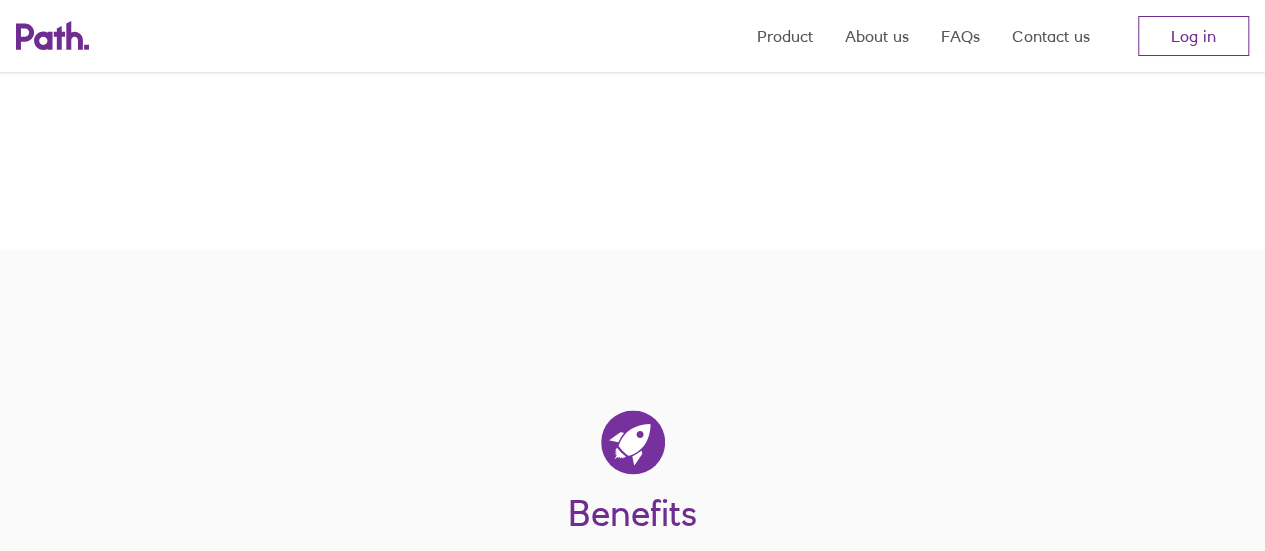 scroll, scrollTop: 1472, scrollLeft: 0, axis: vertical 